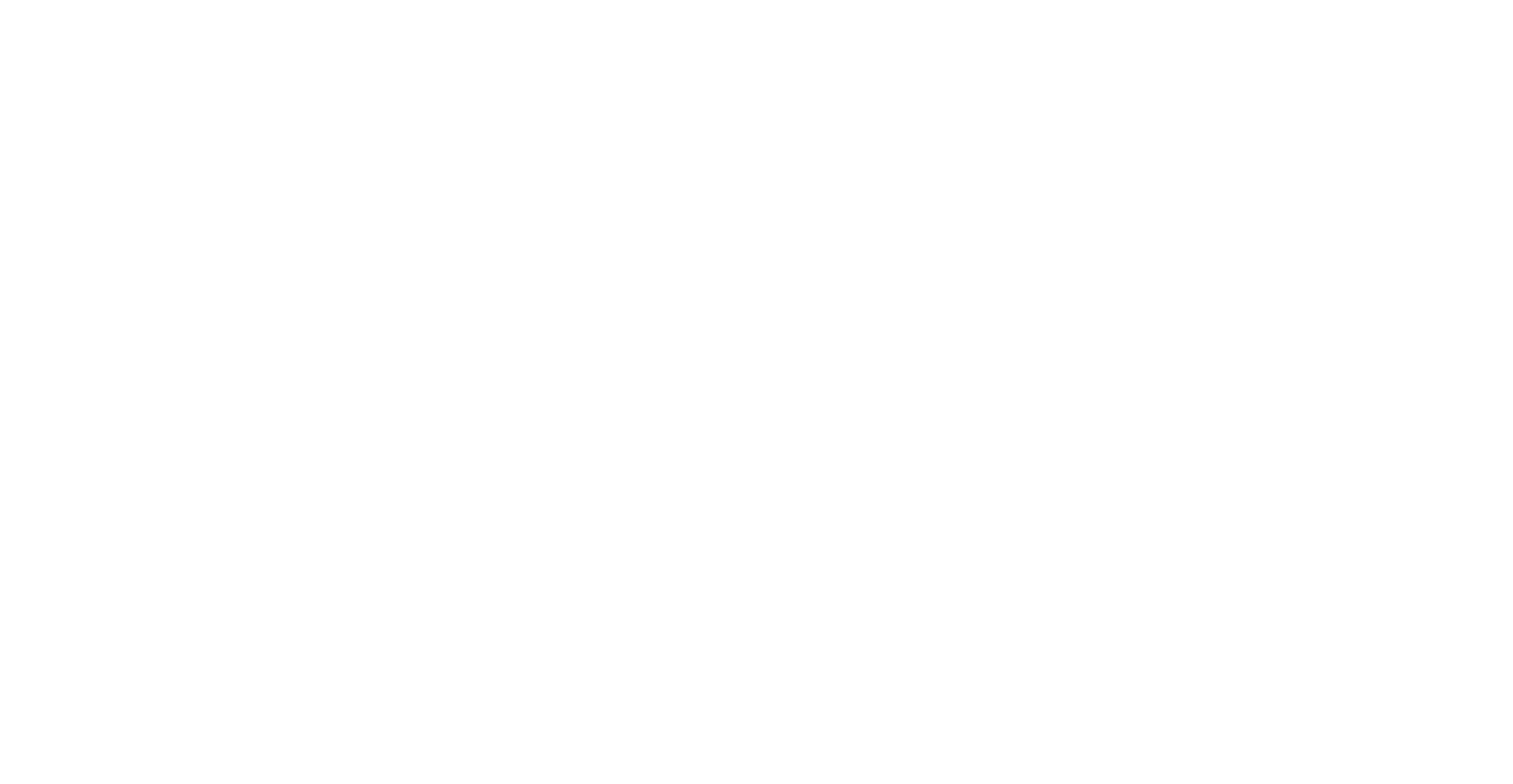 scroll, scrollTop: 0, scrollLeft: 0, axis: both 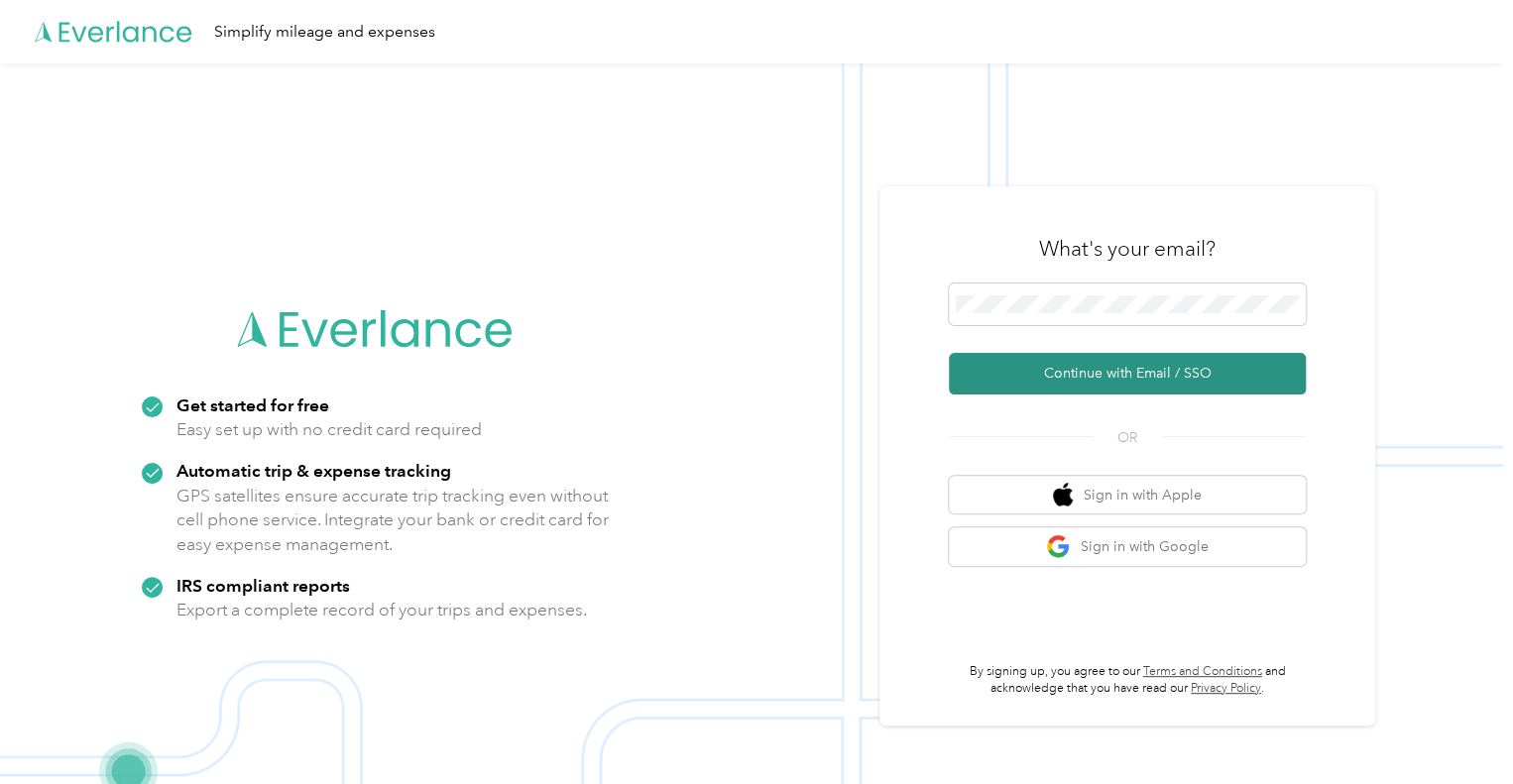 click on "Continue with Email / SSO" at bounding box center (1127, 374) 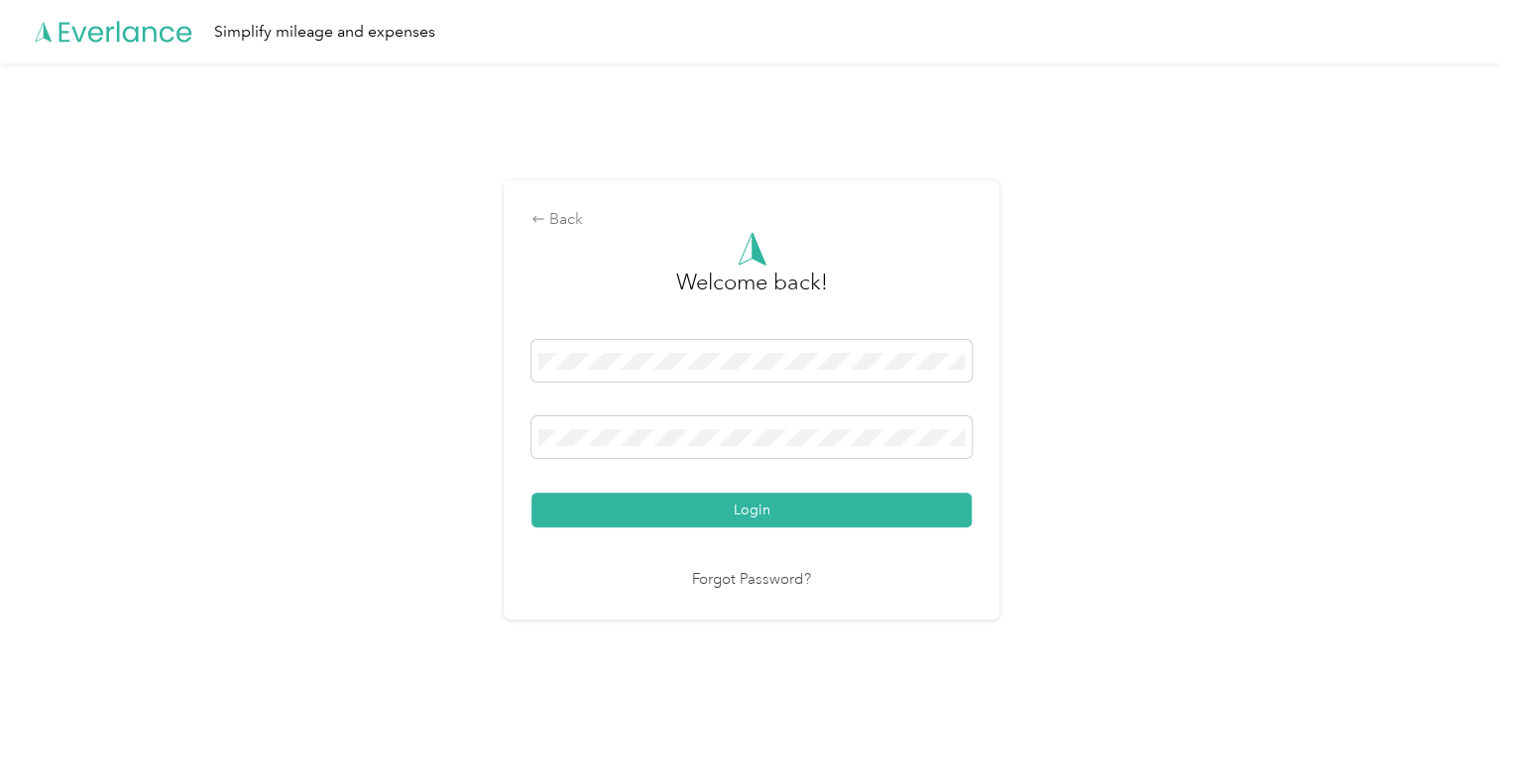 click on "Login" at bounding box center [752, 509] 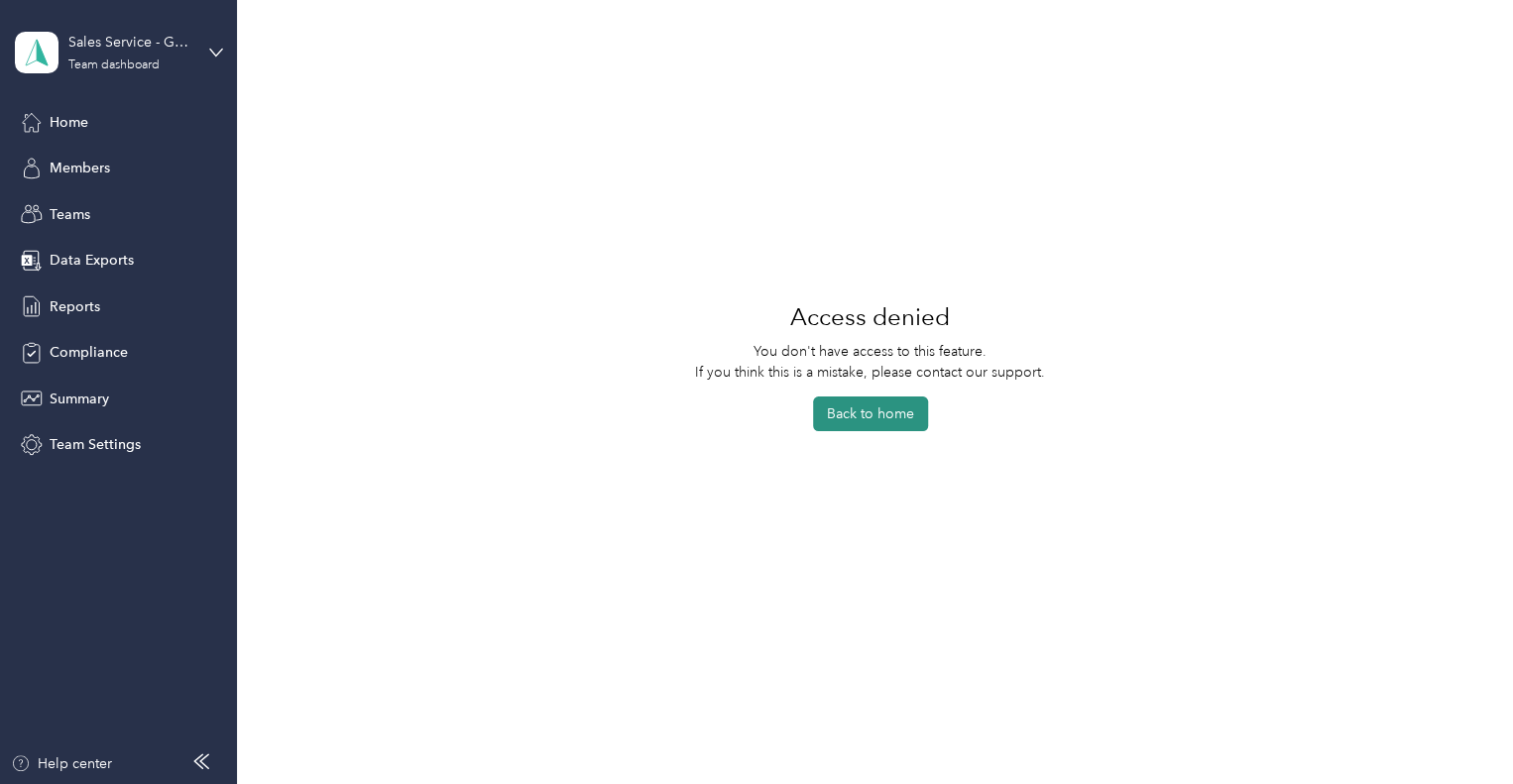 click on "Back to home" at bounding box center [871, 413] 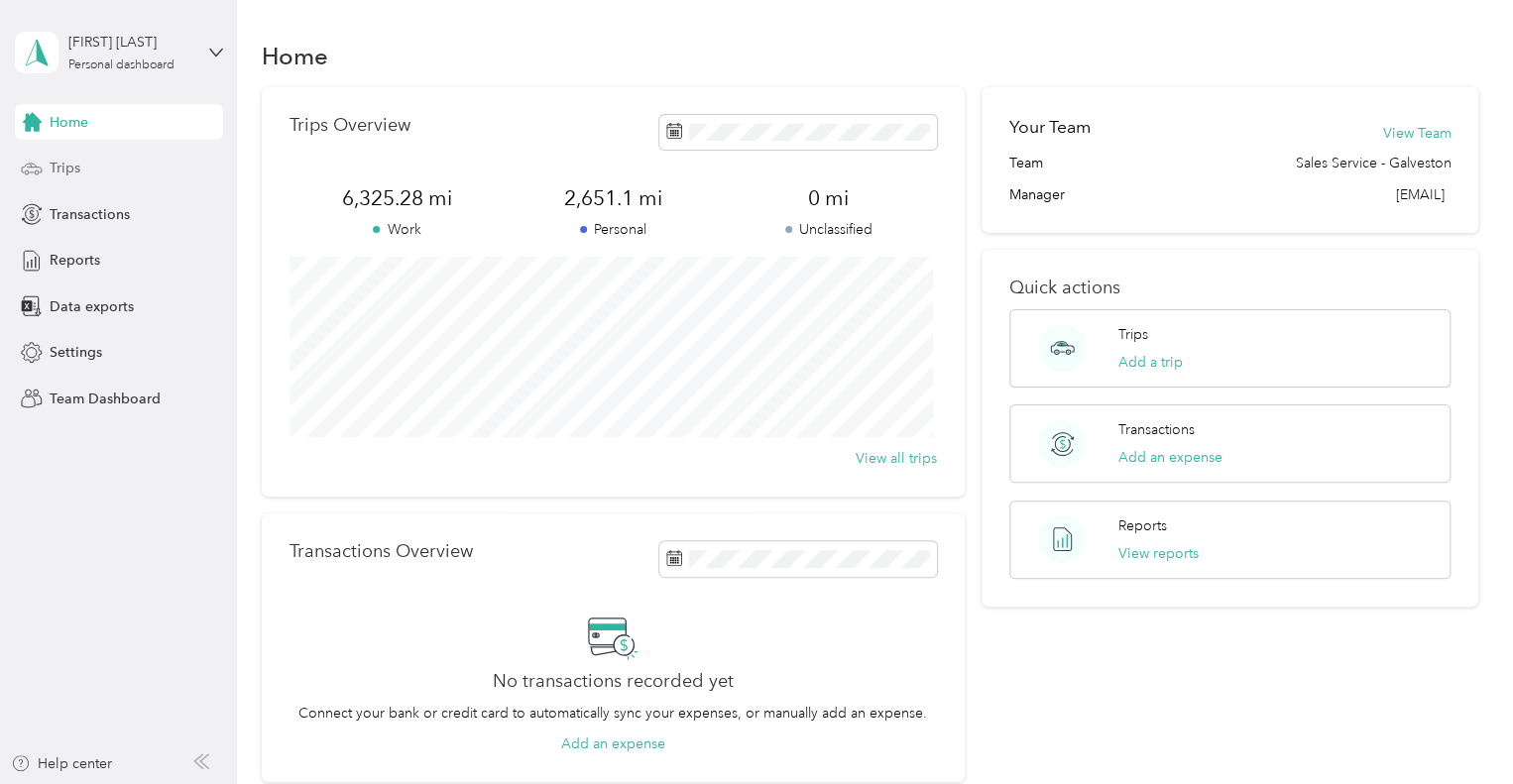click on "Trips" at bounding box center [64, 168] 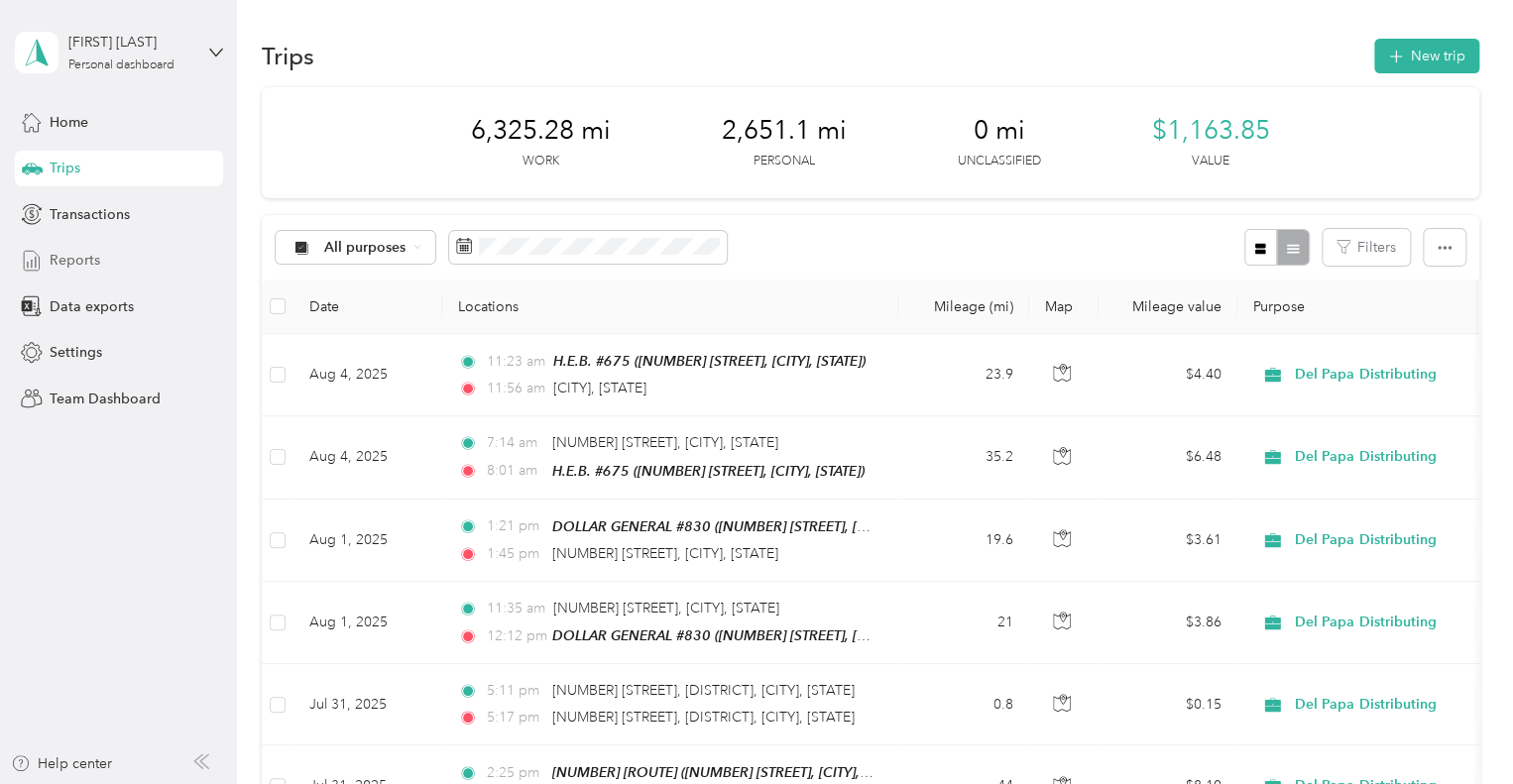 click on "Reports" at bounding box center (74, 260) 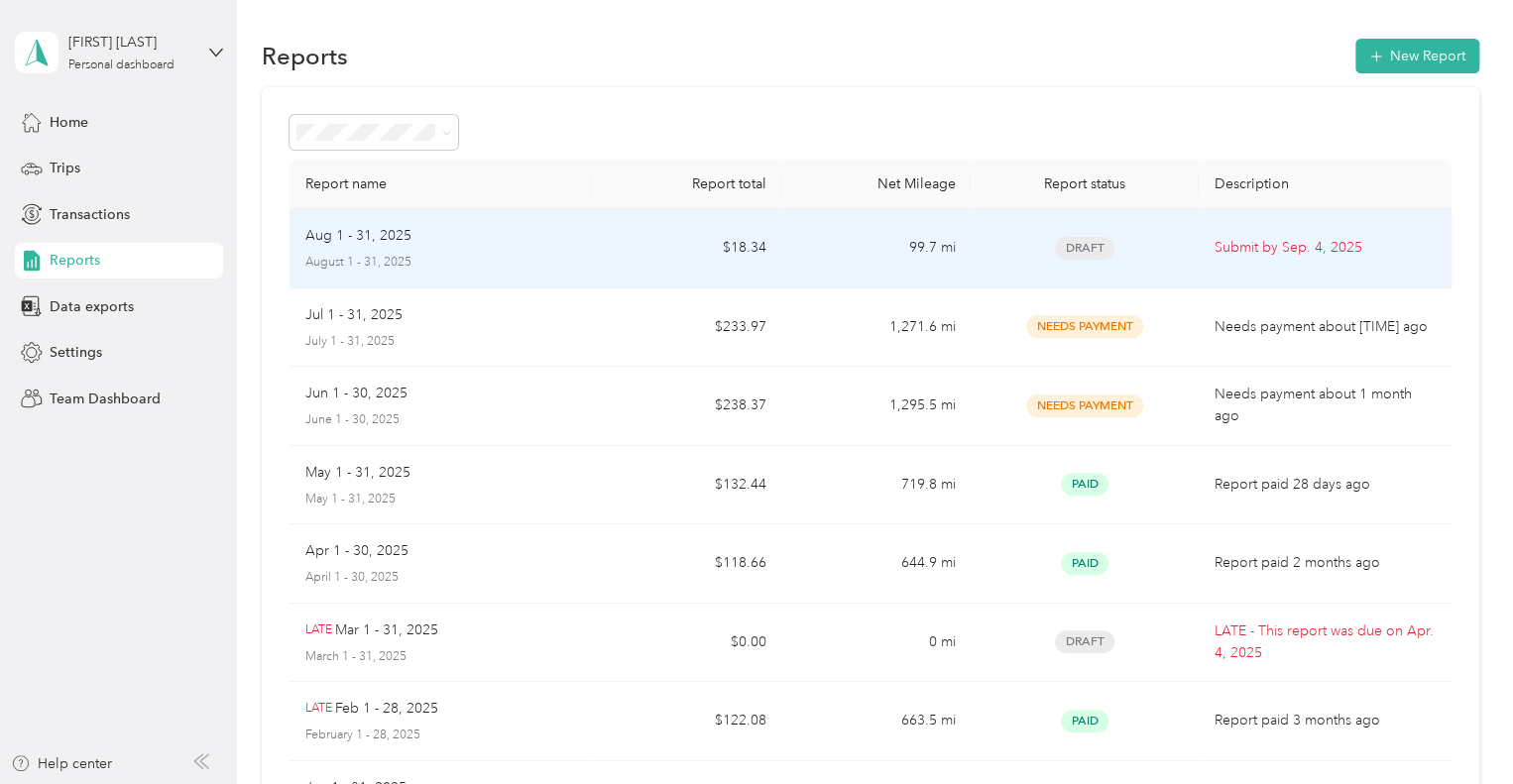click on "August 1 - 31, 2025" at bounding box center (441, 263) 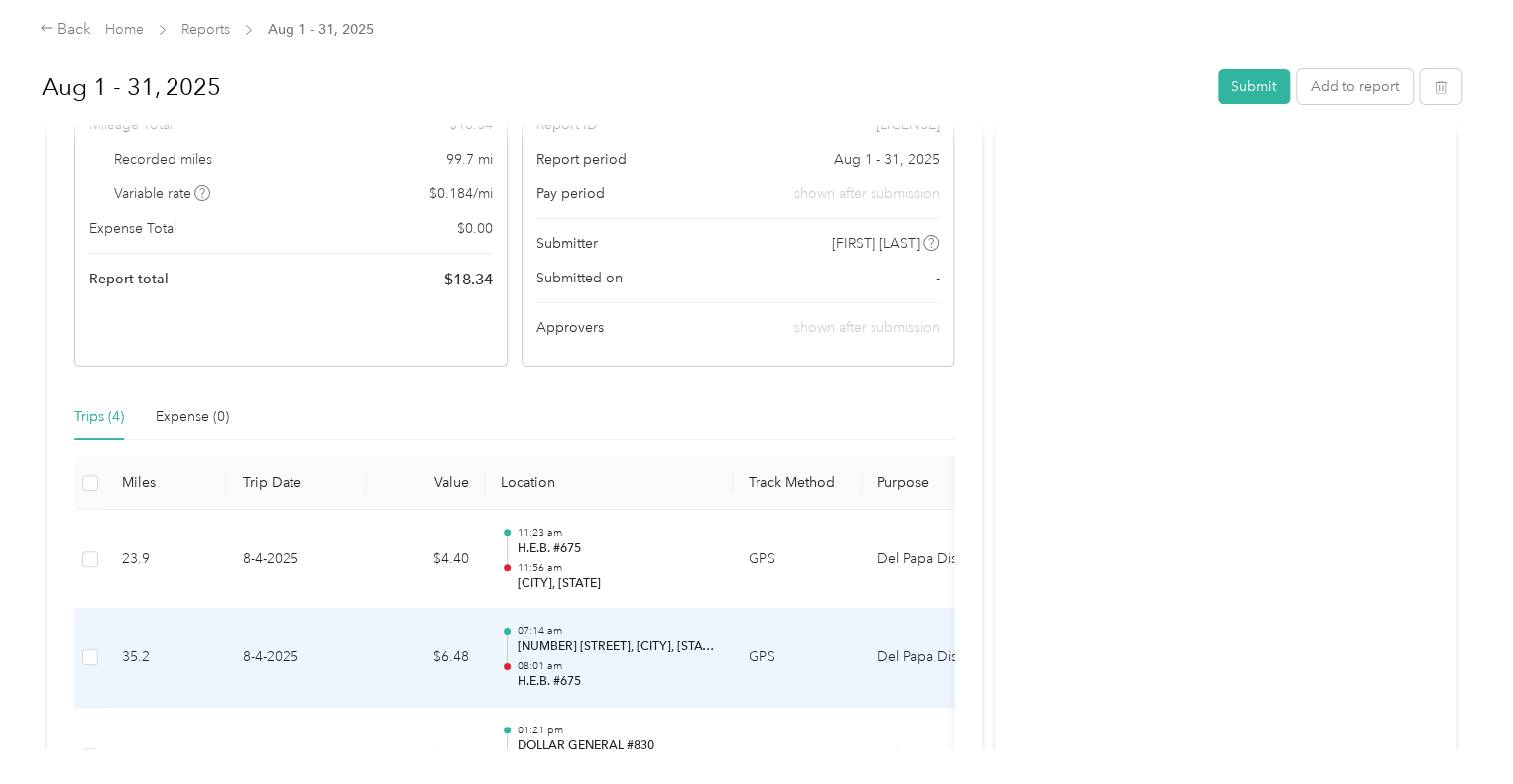 scroll, scrollTop: 396, scrollLeft: 0, axis: vertical 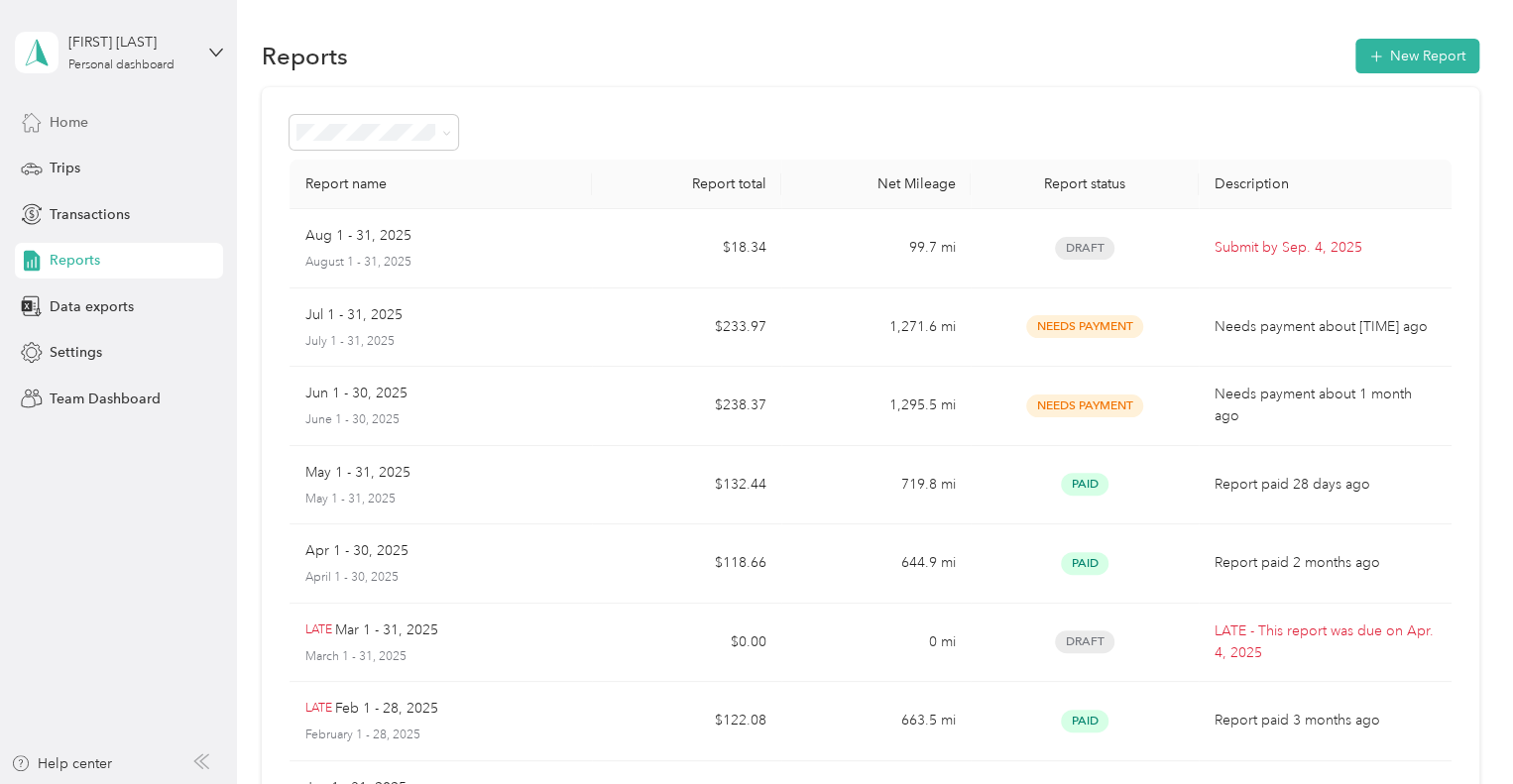 click on "Home" at bounding box center (68, 122) 